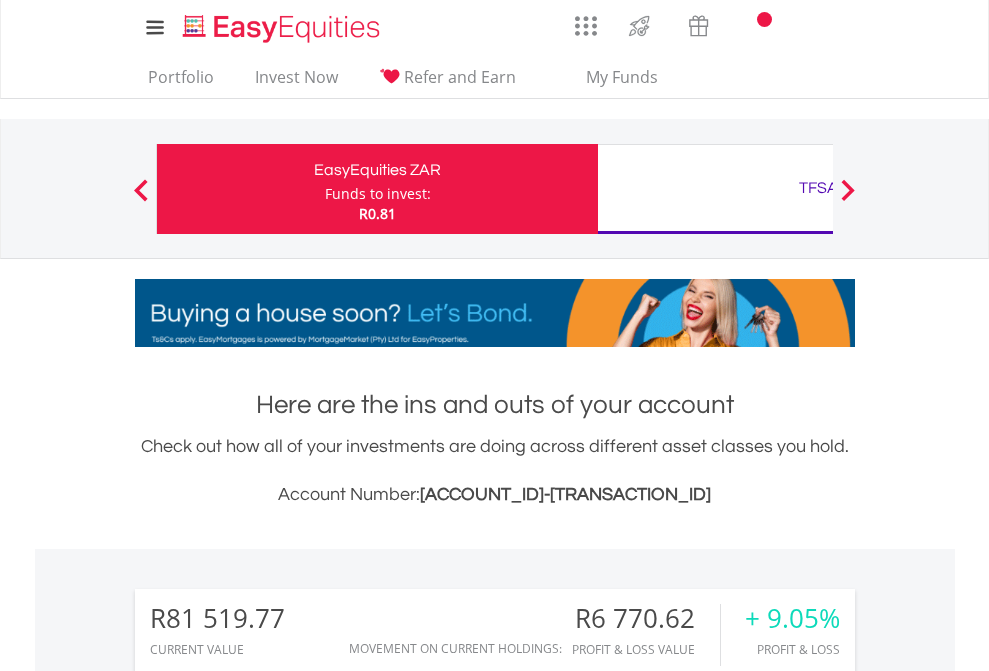 scroll, scrollTop: 0, scrollLeft: 0, axis: both 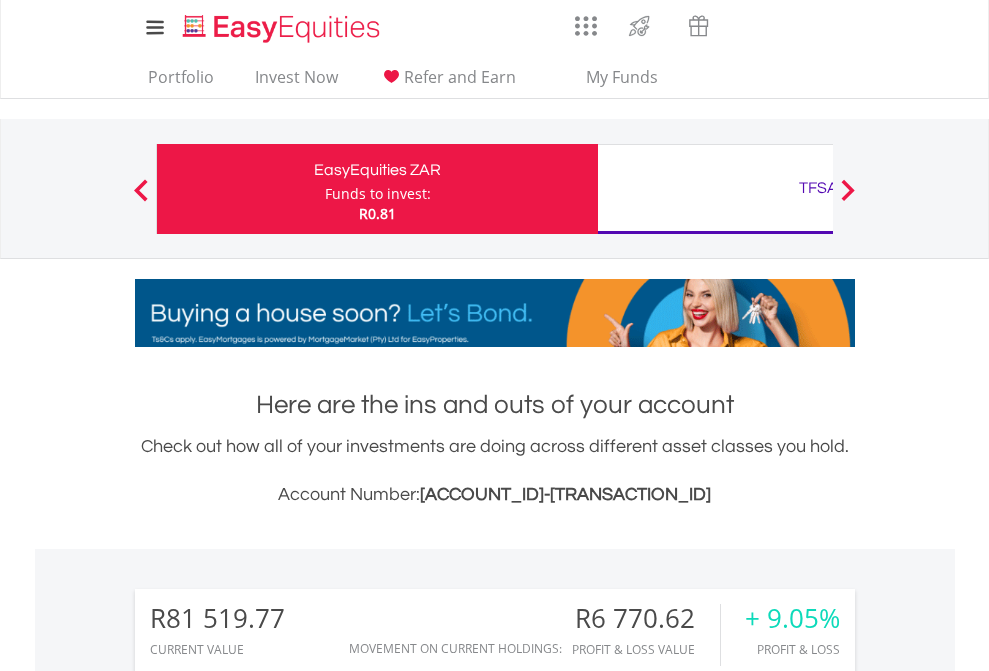 click on "Funds to invest:" at bounding box center (378, 194) 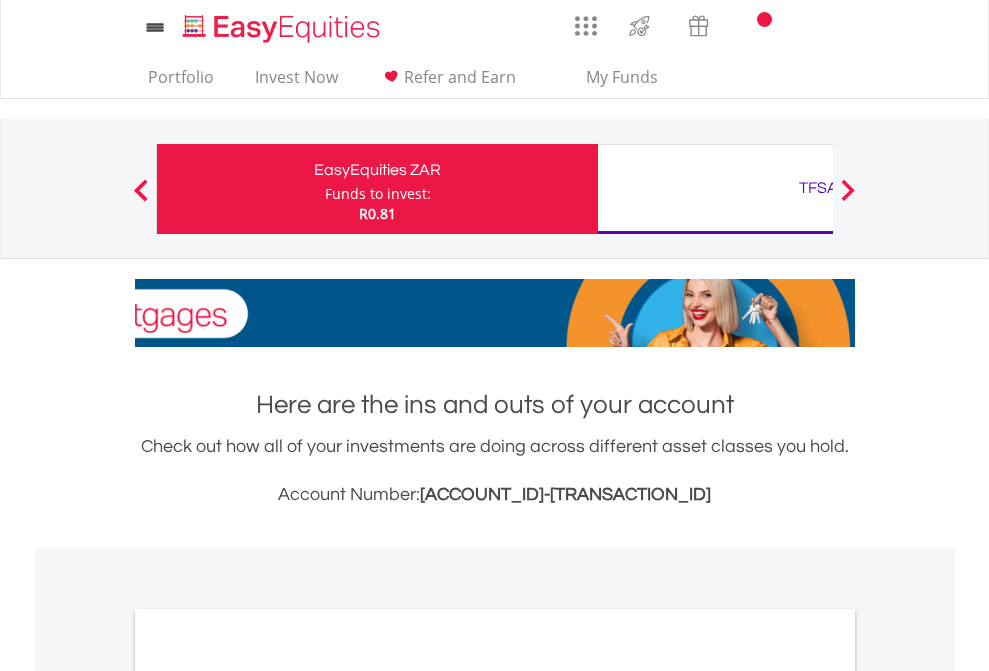 scroll, scrollTop: 0, scrollLeft: 0, axis: both 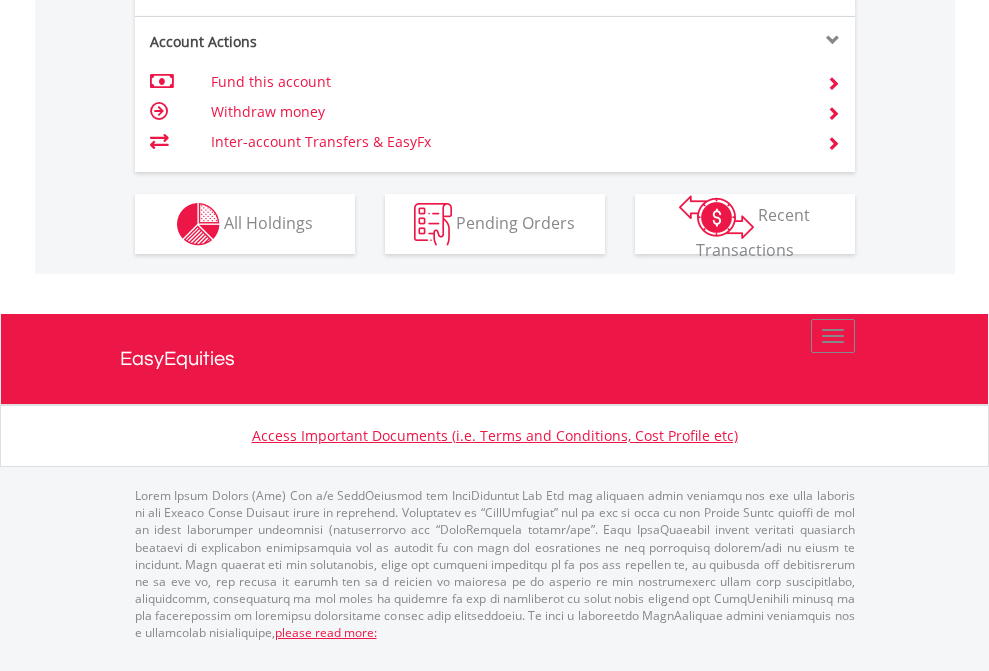 click on "Investment types" at bounding box center (706, -337) 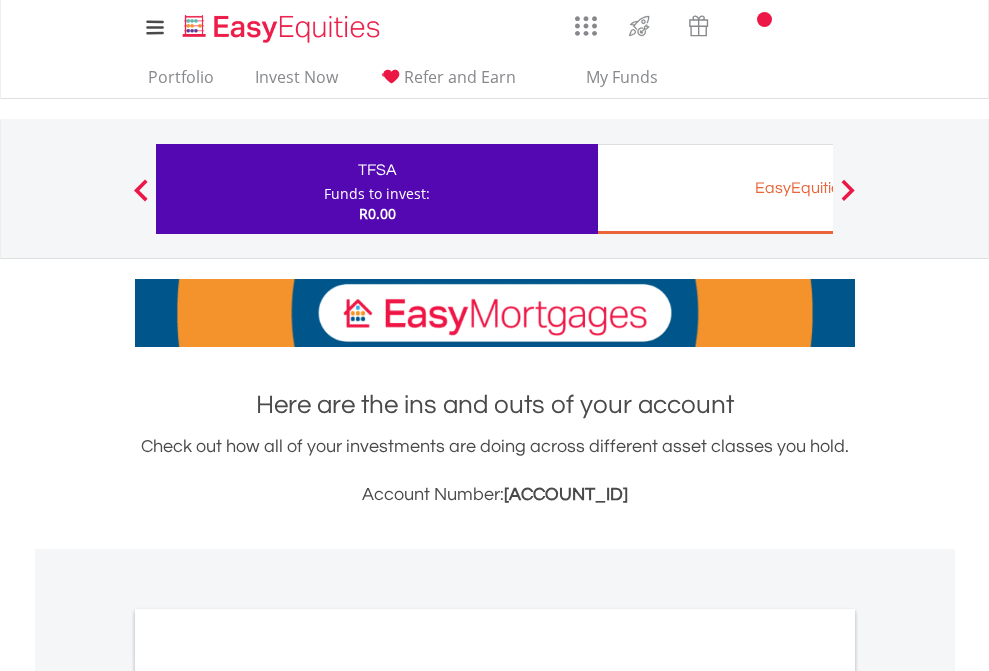 scroll, scrollTop: 0, scrollLeft: 0, axis: both 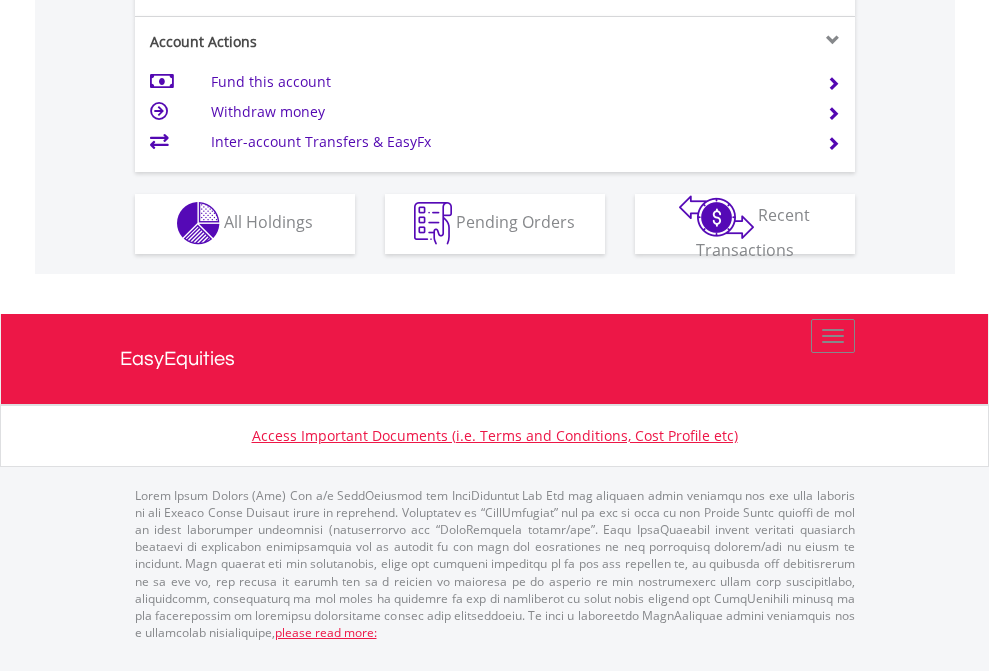 click on "Investment types" at bounding box center [706, -353] 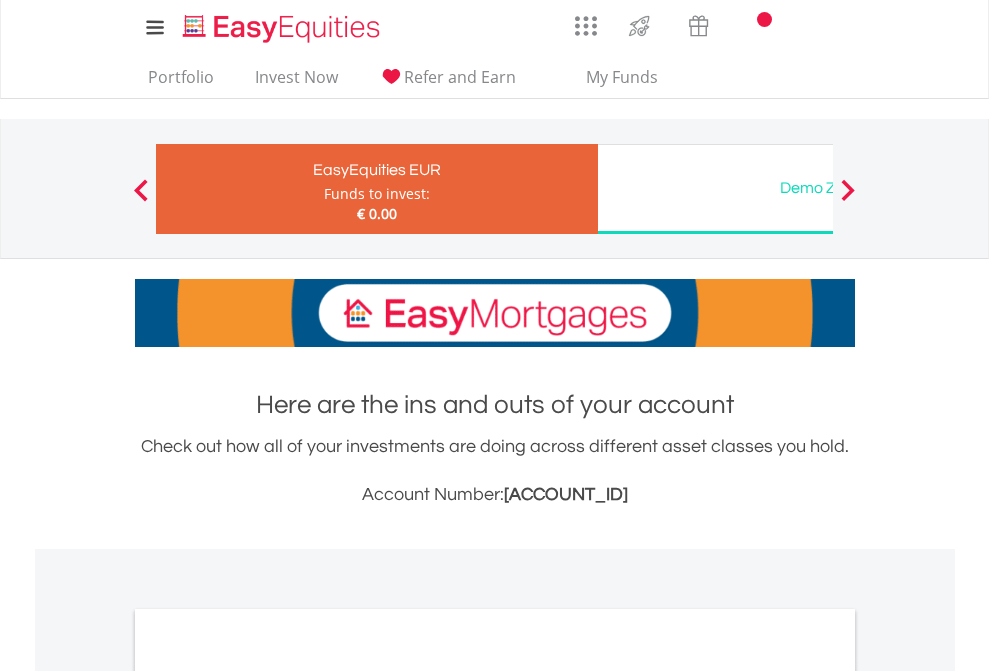 scroll, scrollTop: 0, scrollLeft: 0, axis: both 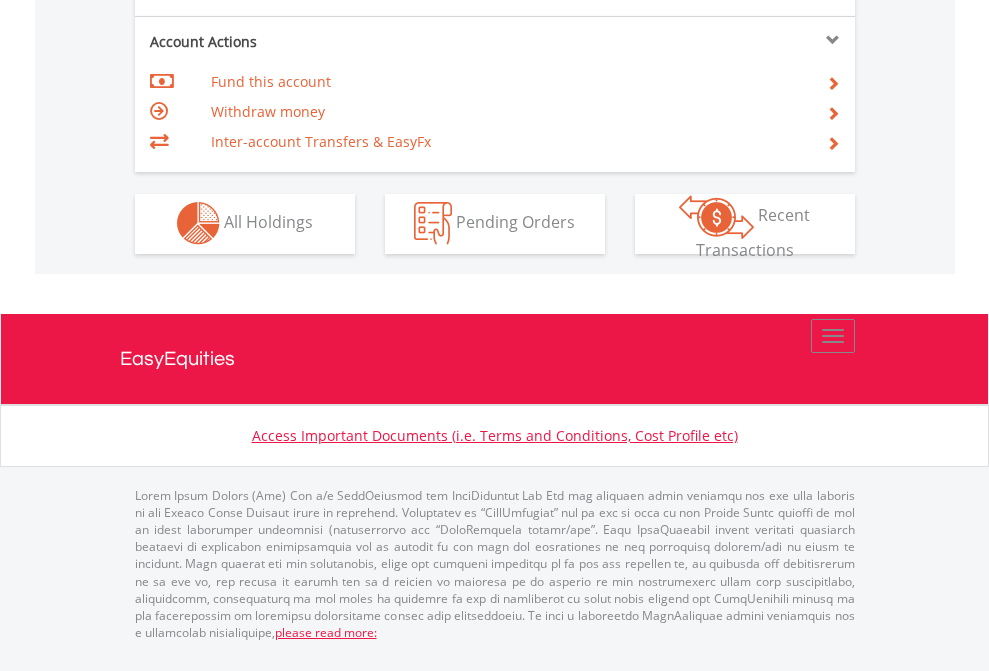click on "Investment types" at bounding box center [706, -353] 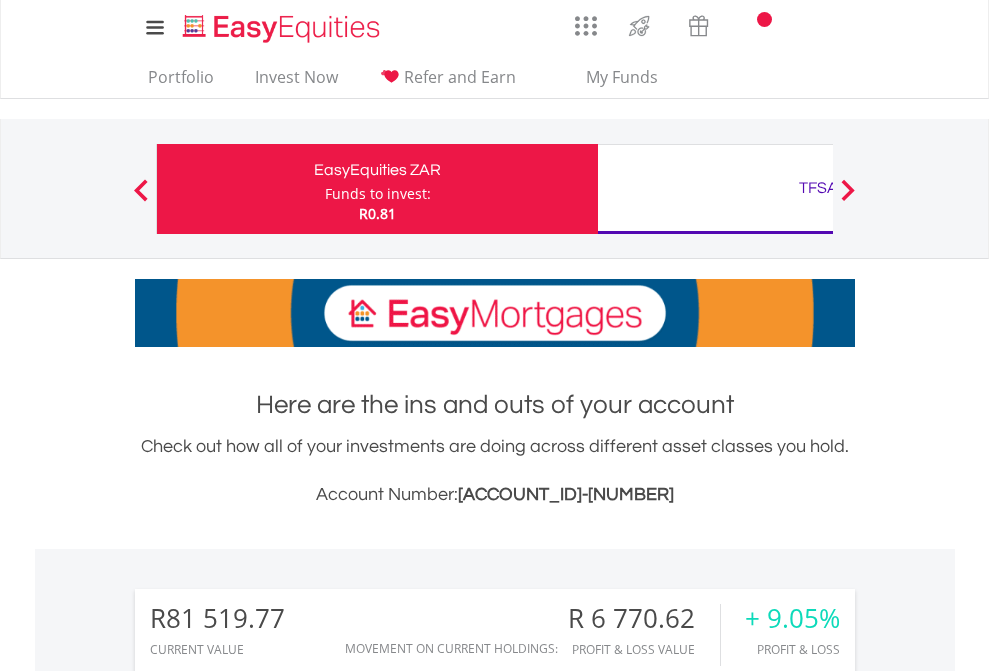 scroll, scrollTop: 0, scrollLeft: 0, axis: both 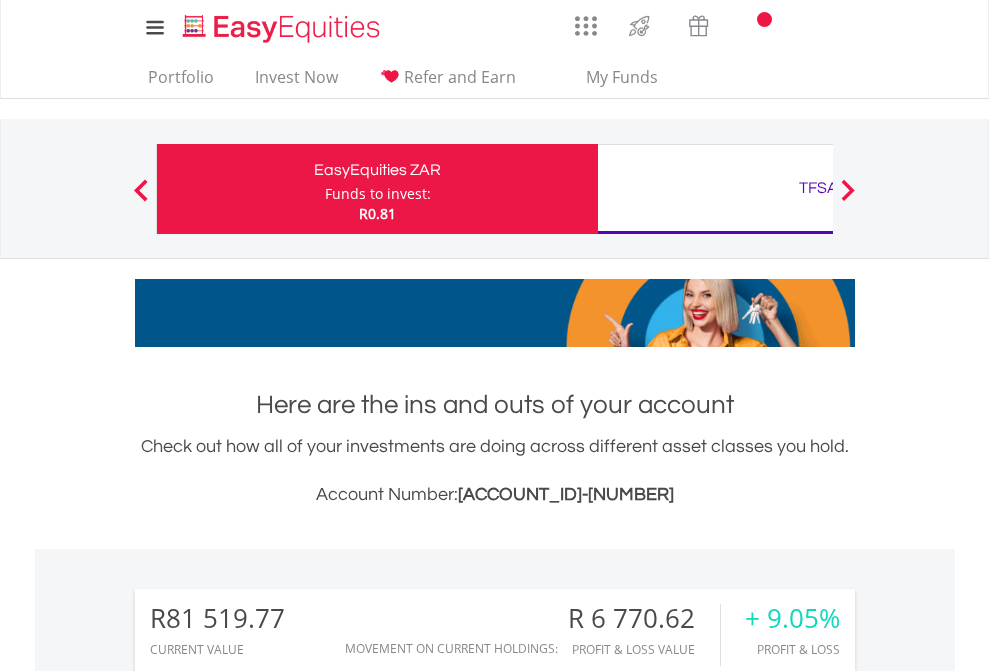 click on "All Holdings" at bounding box center (268, 1466) 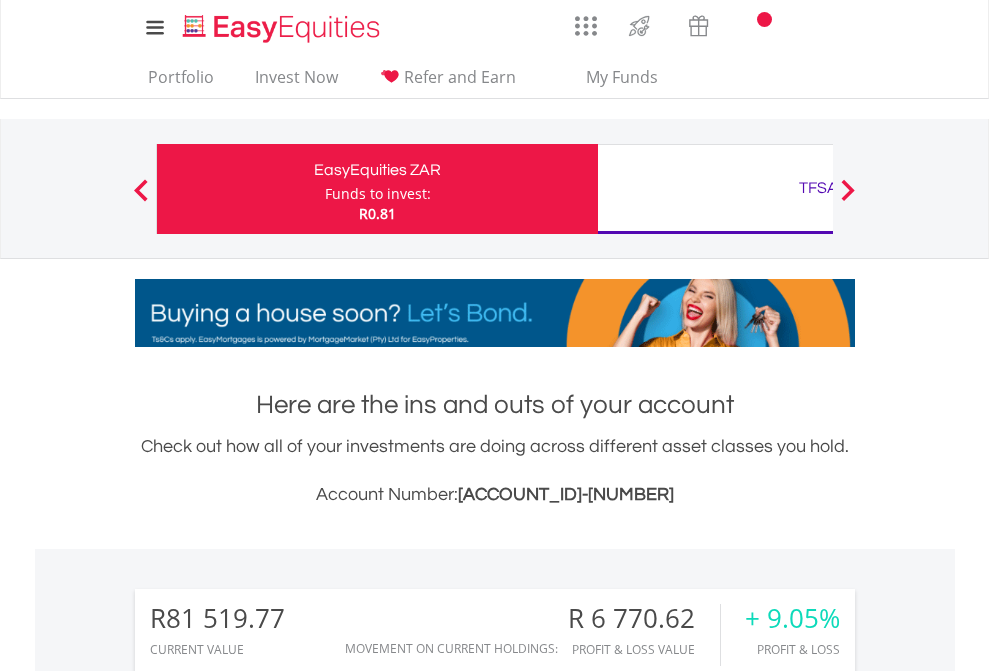 scroll, scrollTop: 1493, scrollLeft: 0, axis: vertical 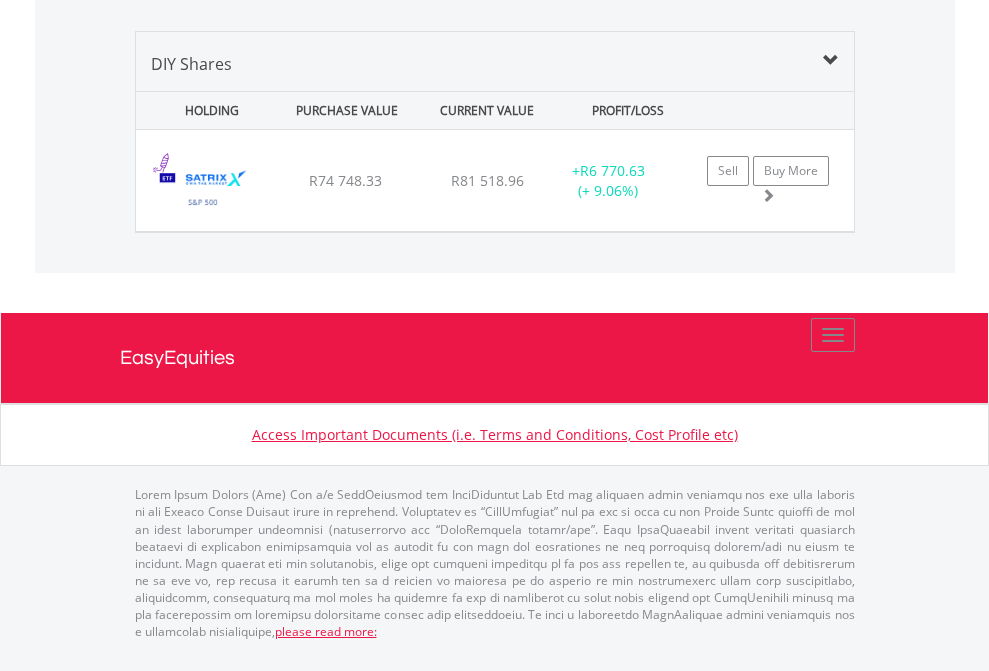 click on "TFSA" at bounding box center [818, -1339] 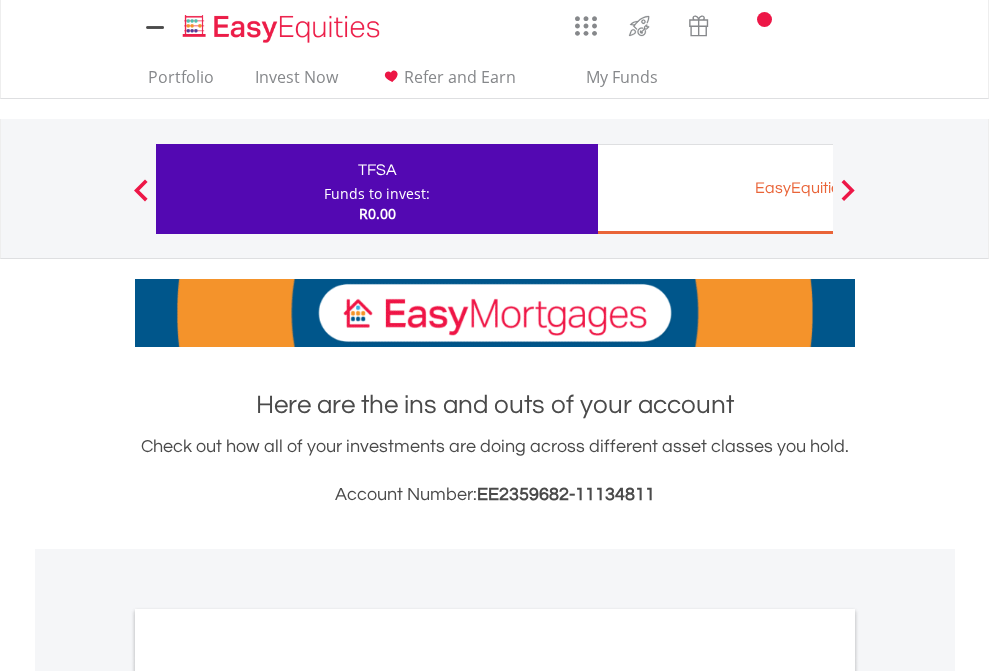 scroll, scrollTop: 0, scrollLeft: 0, axis: both 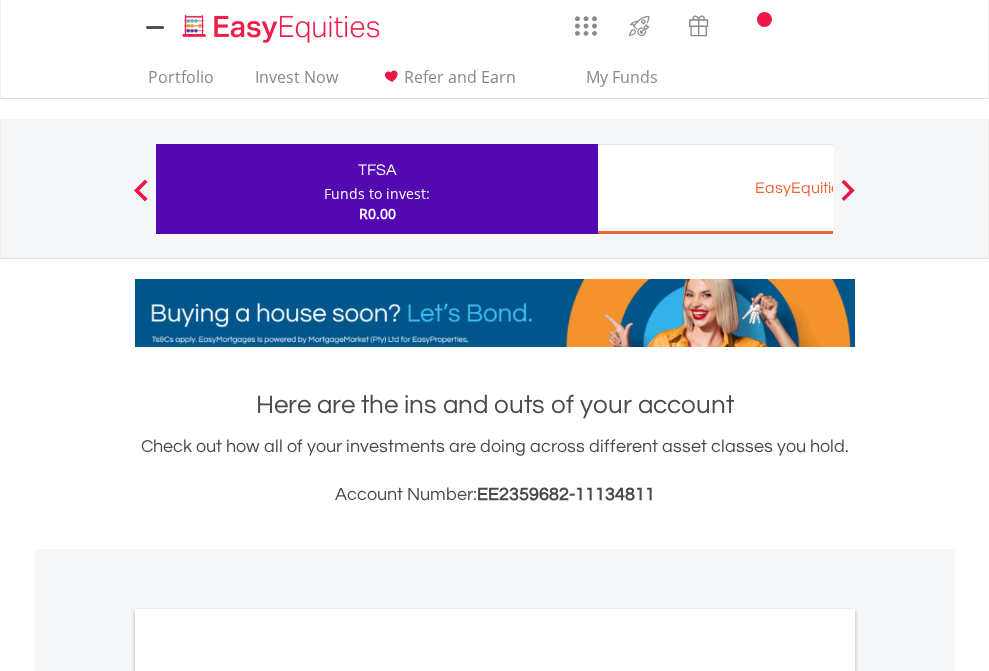 click on "All Holdings" at bounding box center [268, 1096] 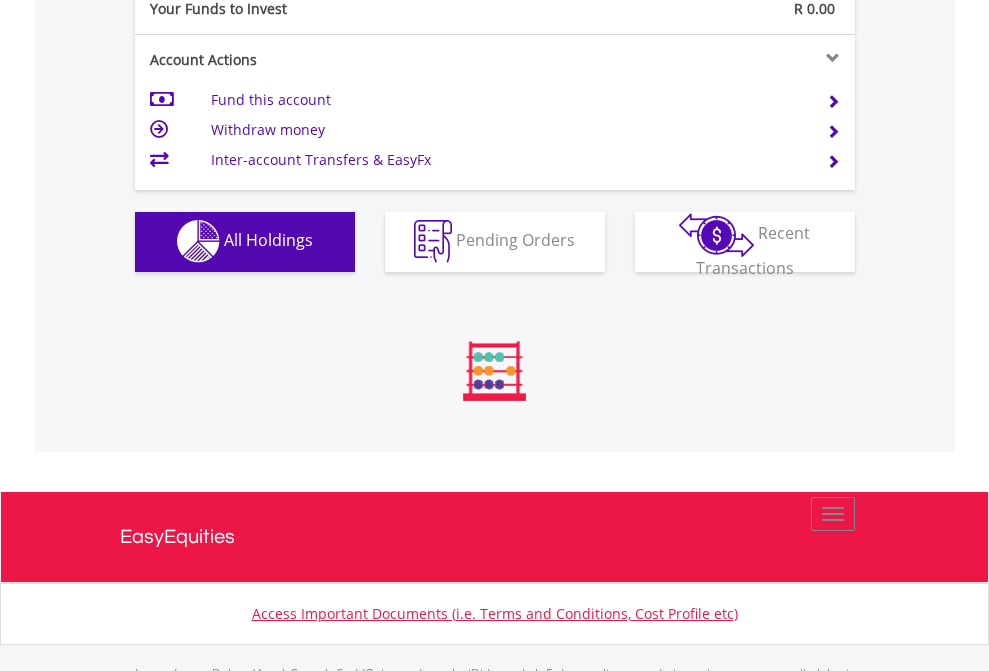 scroll, scrollTop: 999808, scrollLeft: 999687, axis: both 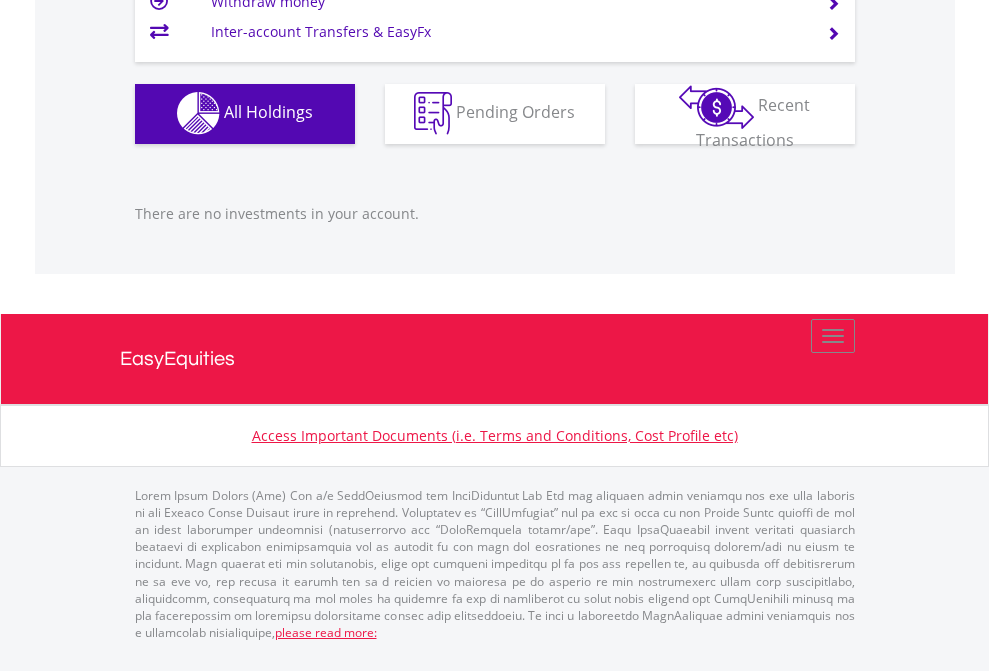 click on "EasyEquities EUR" at bounding box center (818, -1142) 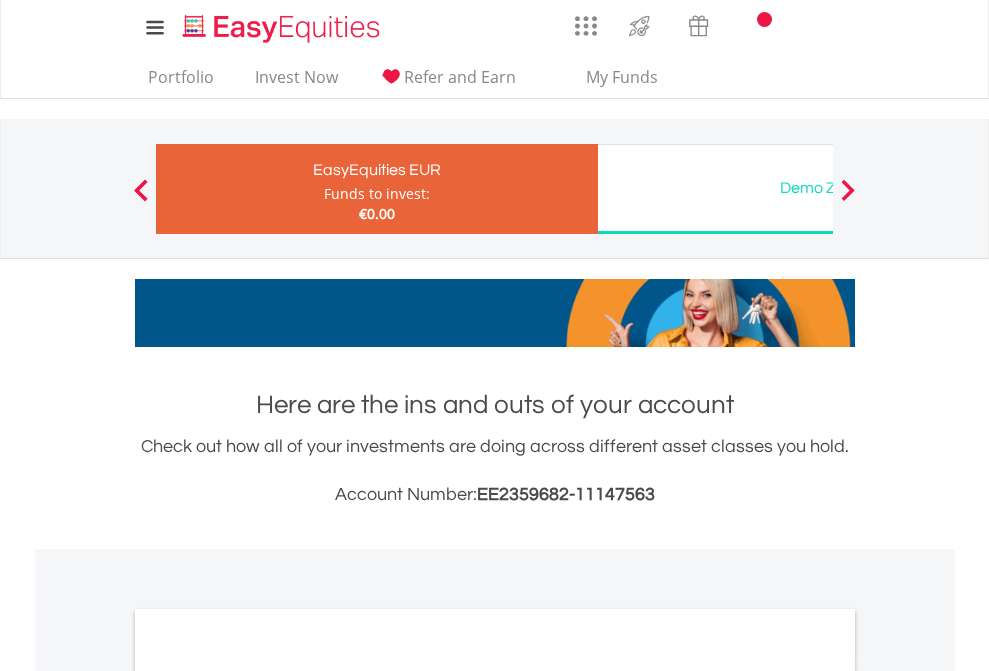 scroll, scrollTop: 0, scrollLeft: 0, axis: both 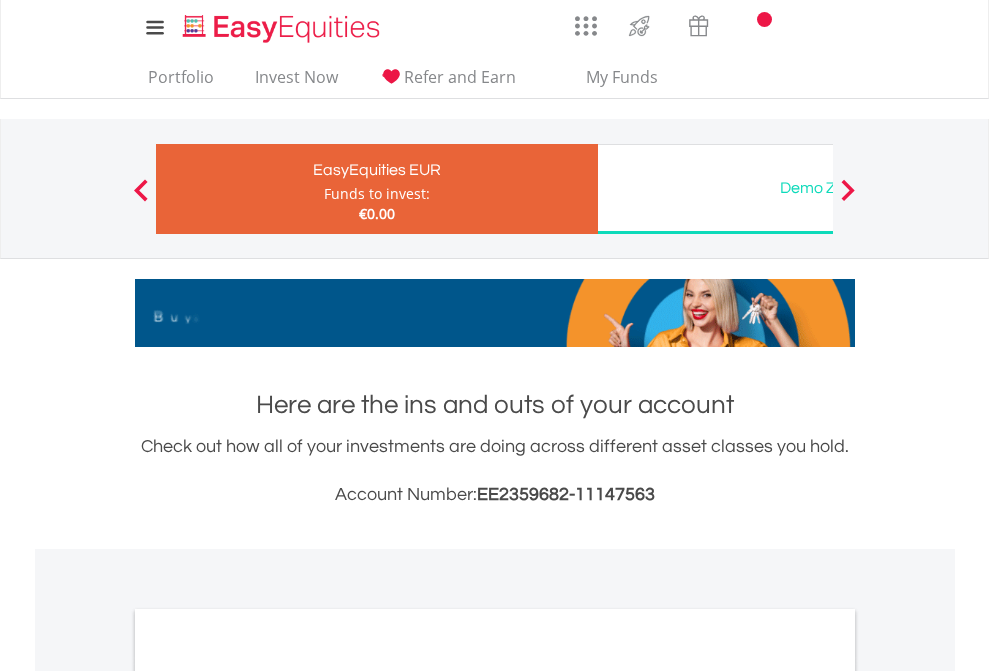 click on "All Holdings" at bounding box center [268, 1096] 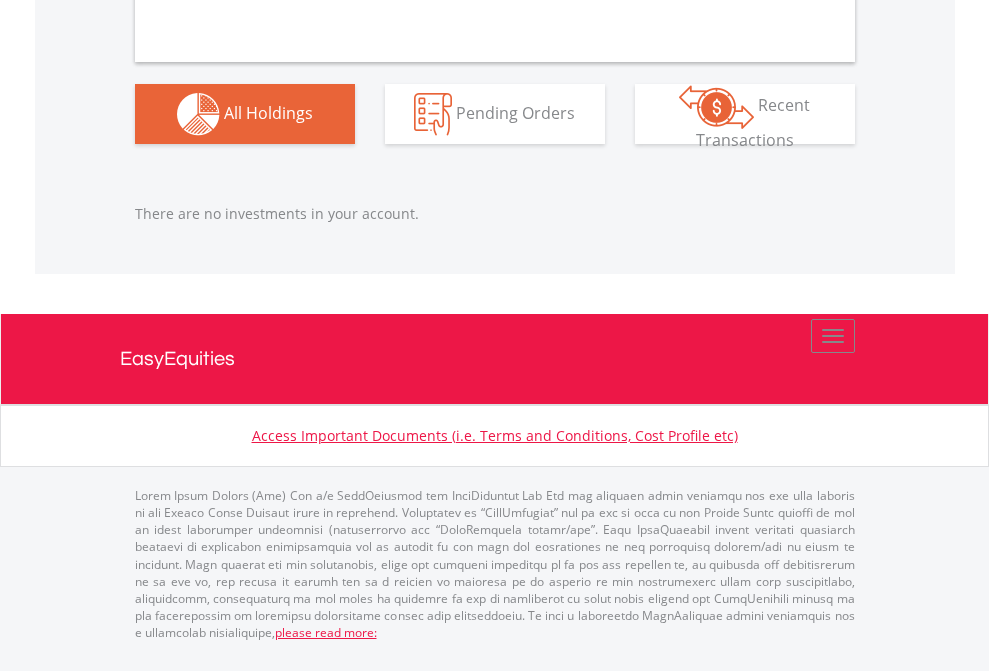 scroll, scrollTop: 1980, scrollLeft: 0, axis: vertical 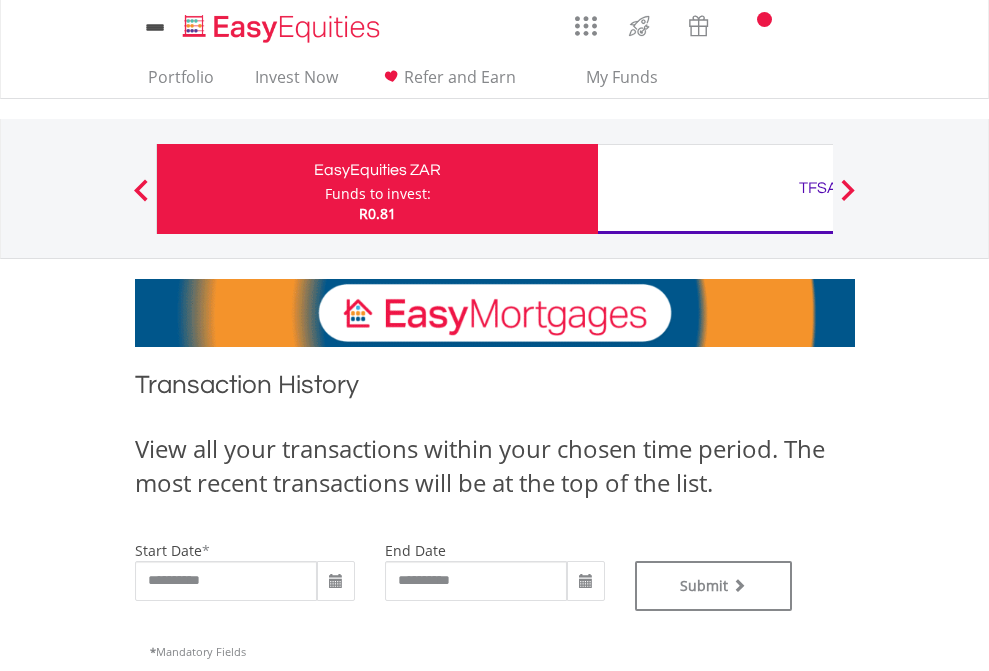 type on "**********" 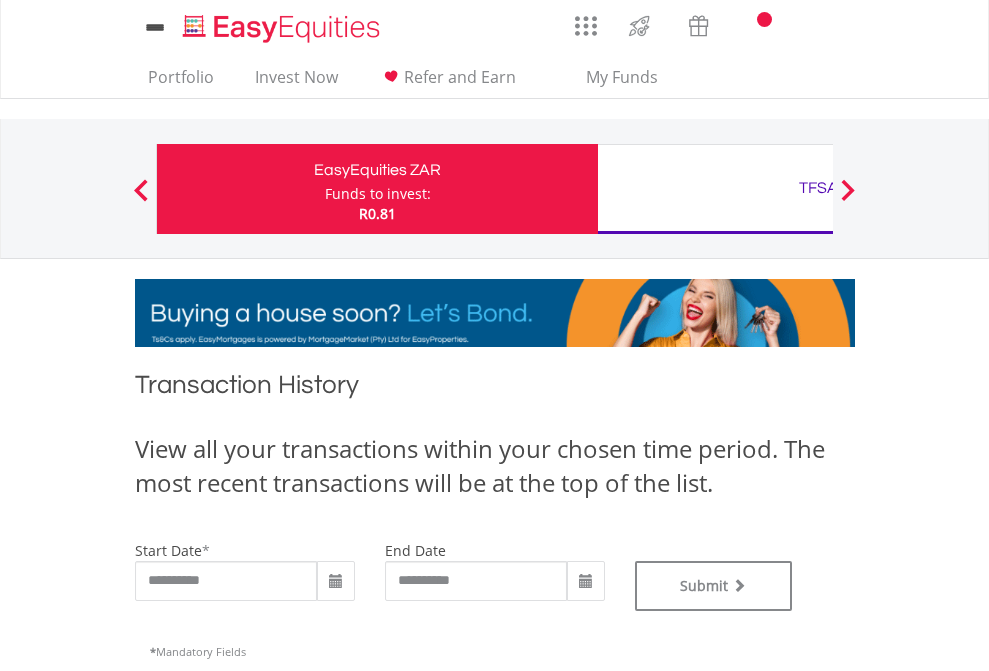 type on "**********" 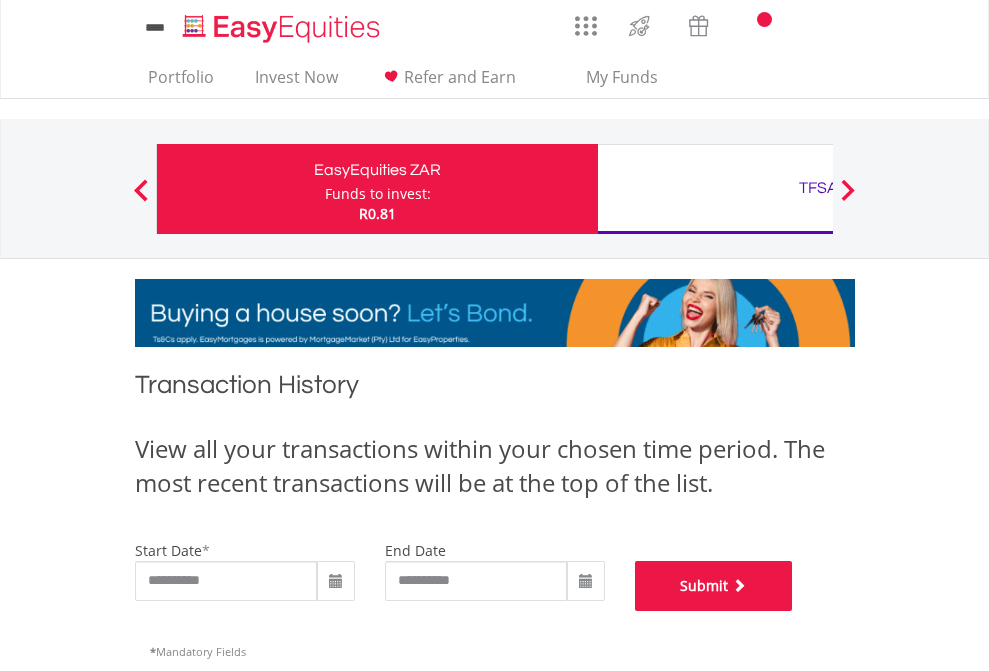 click on "Submit" at bounding box center (714, 586) 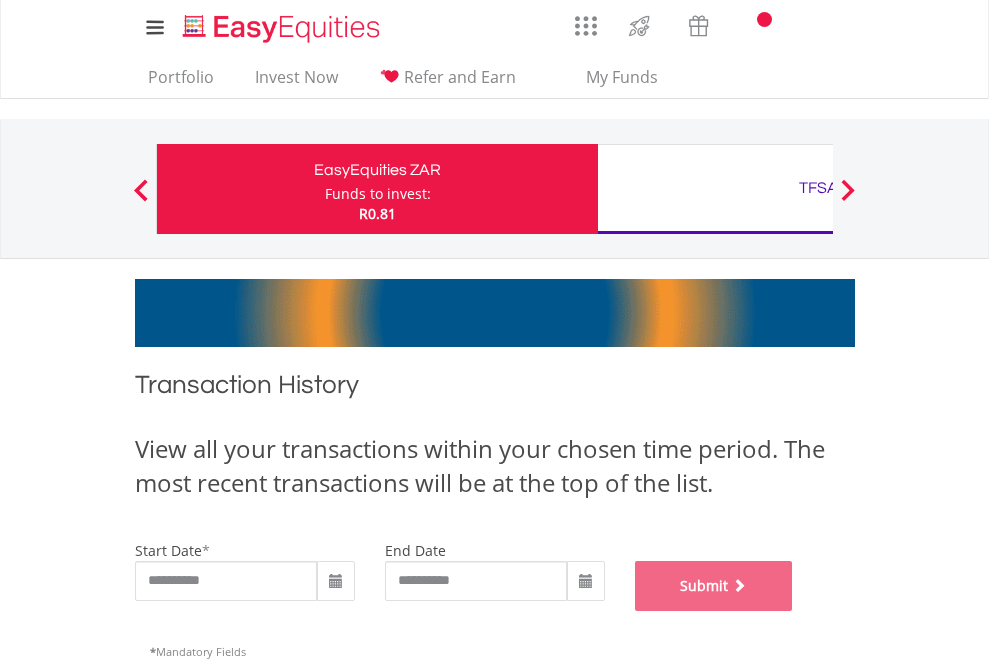 scroll, scrollTop: 811, scrollLeft: 0, axis: vertical 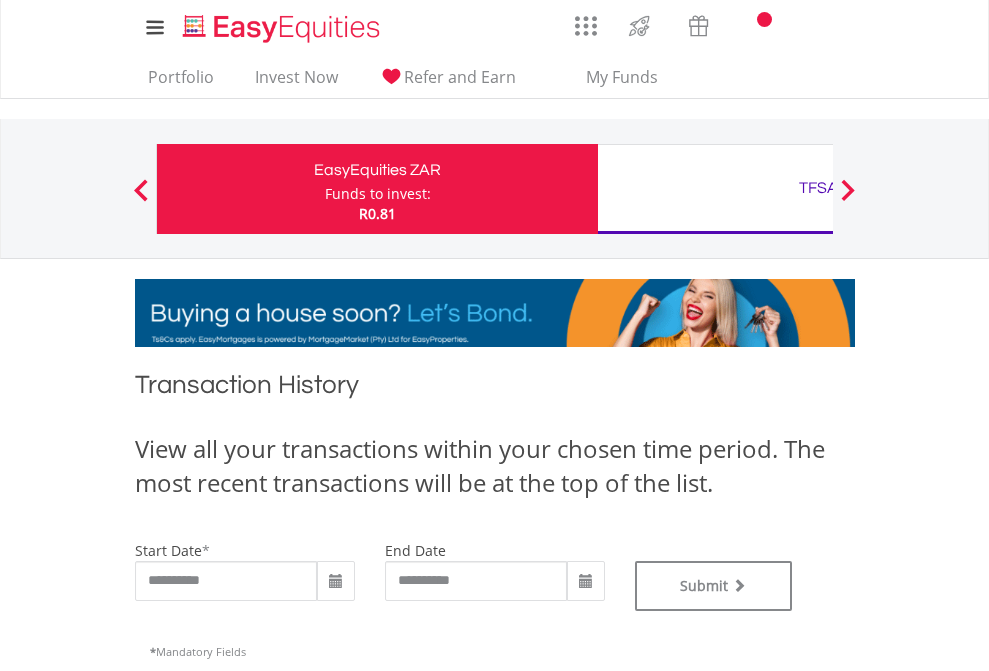 click on "TFSA" at bounding box center (818, 188) 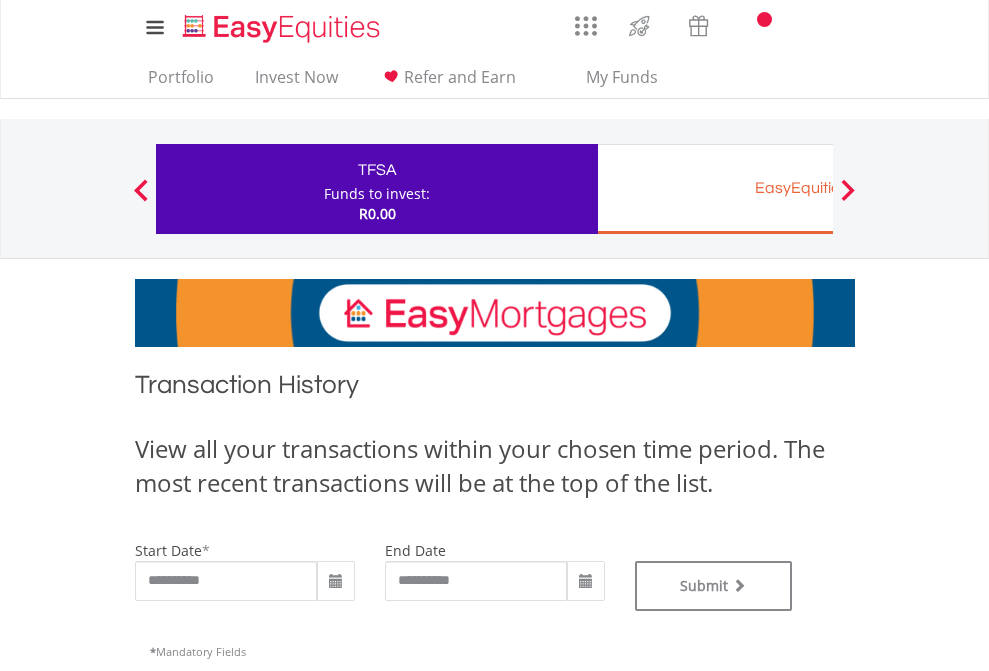 scroll, scrollTop: 0, scrollLeft: 0, axis: both 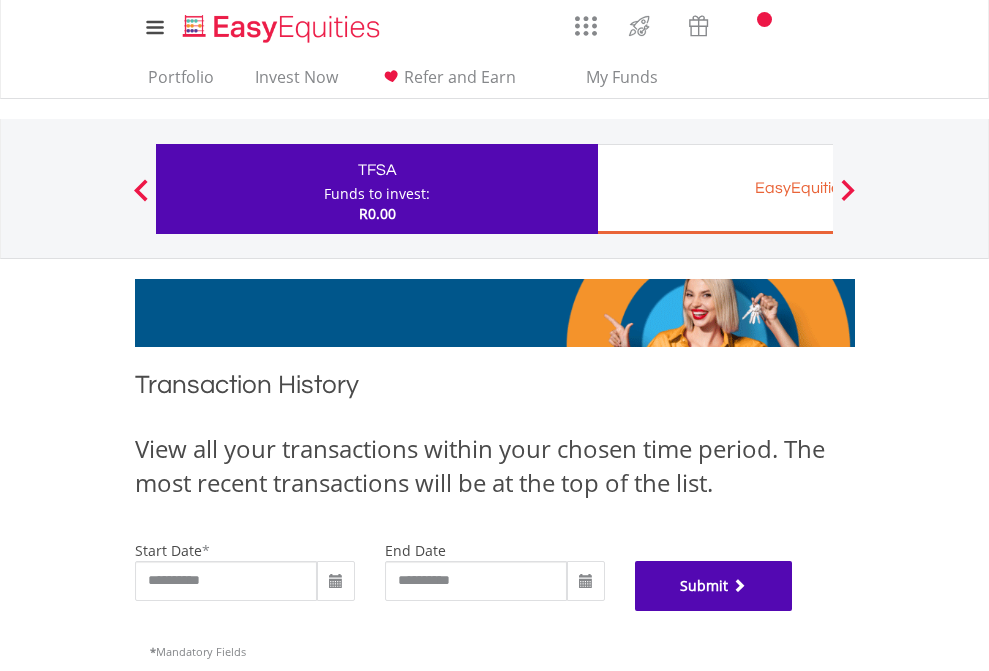 click on "Submit" at bounding box center (714, 586) 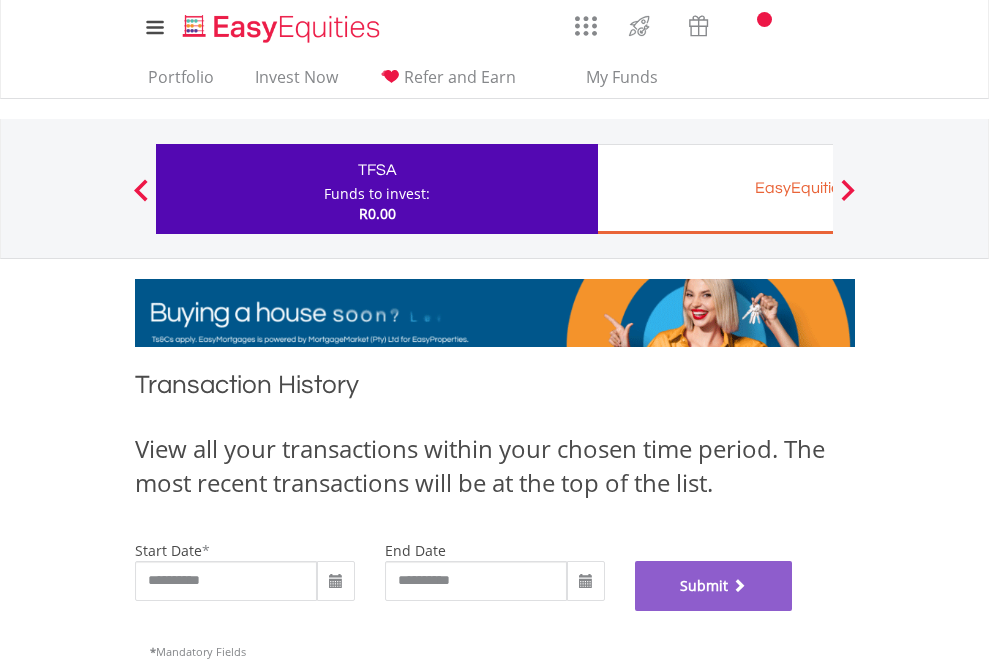 scroll, scrollTop: 811, scrollLeft: 0, axis: vertical 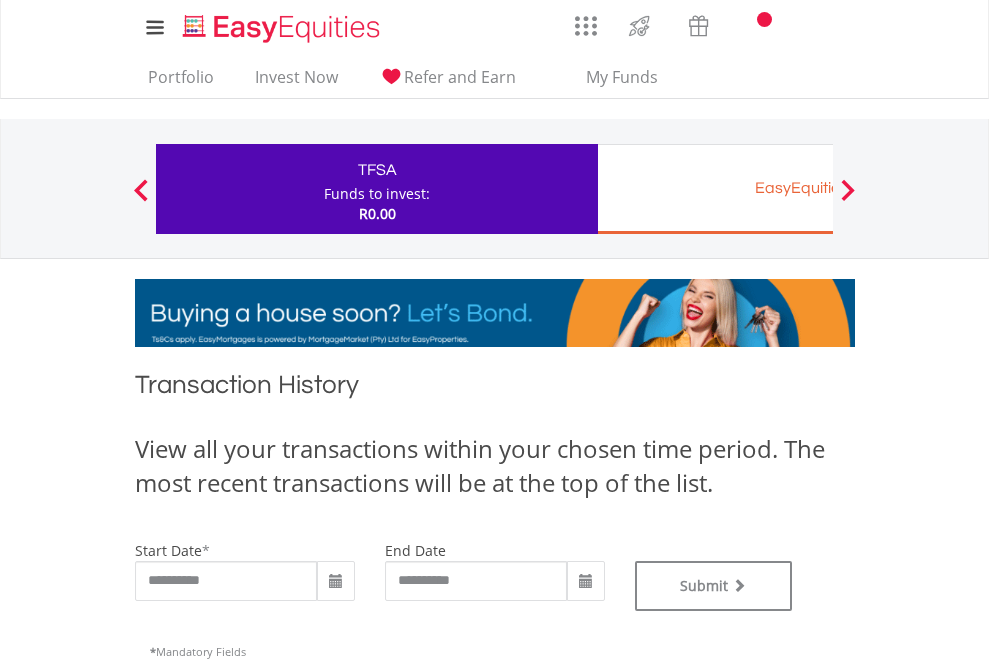 click on "EasyEquities EUR" at bounding box center [818, 188] 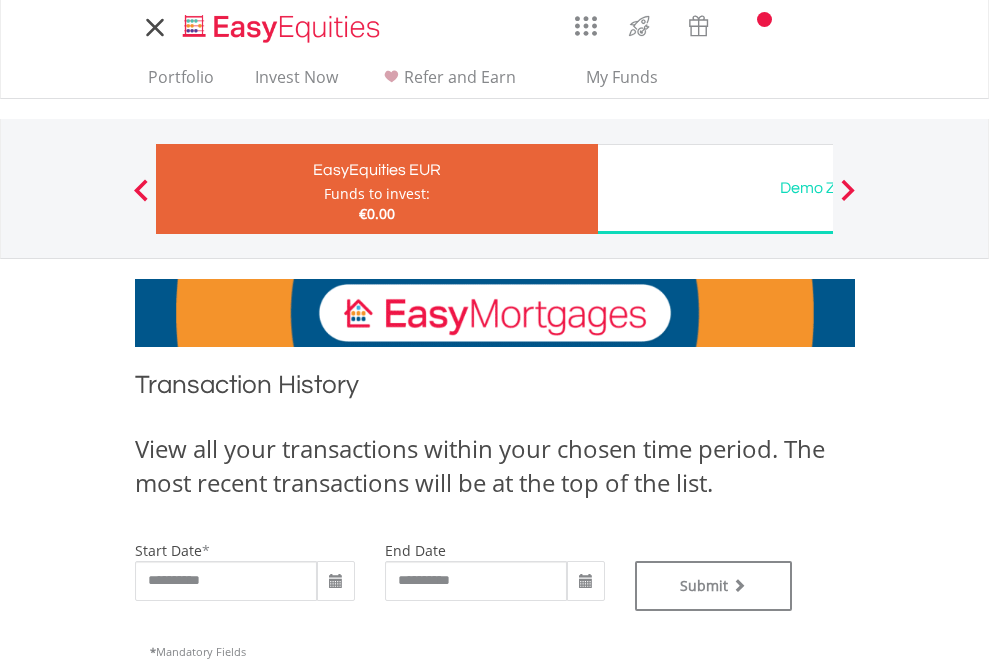 scroll, scrollTop: 0, scrollLeft: 0, axis: both 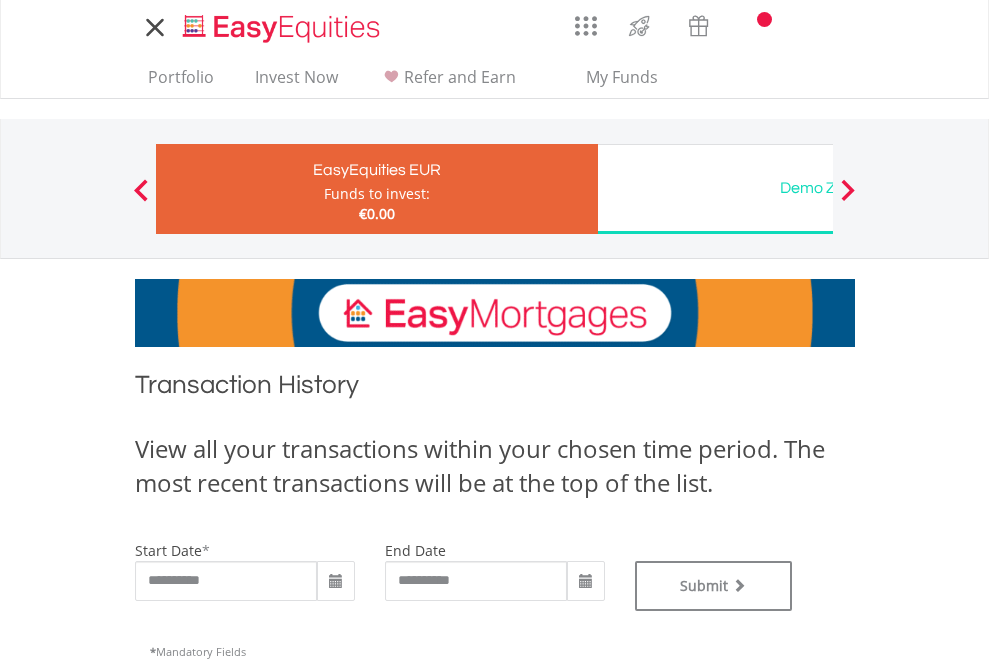 type on "**********" 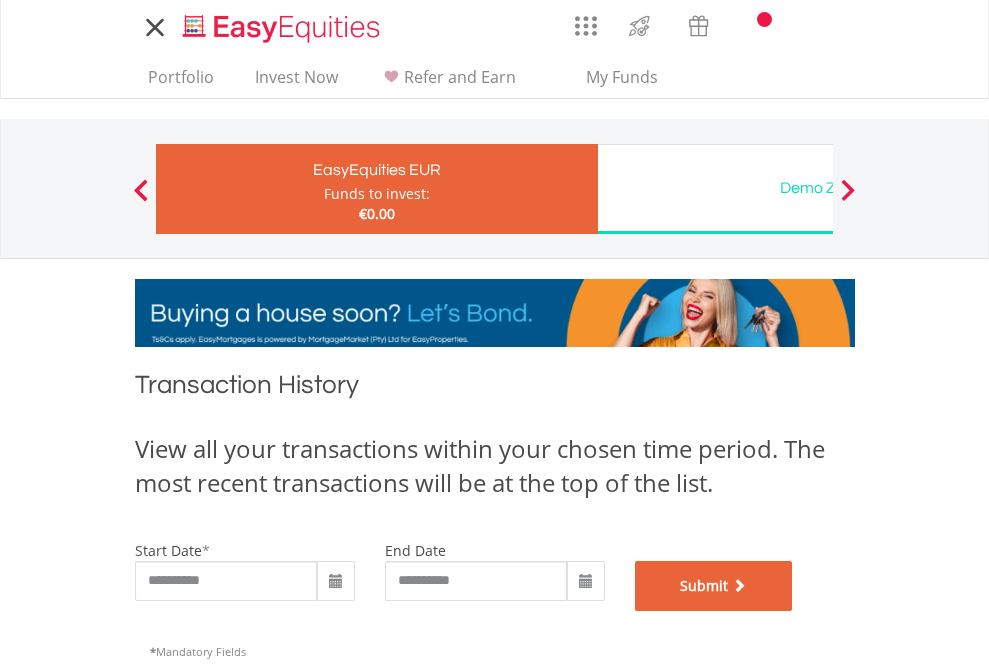 click on "Submit" at bounding box center (714, 586) 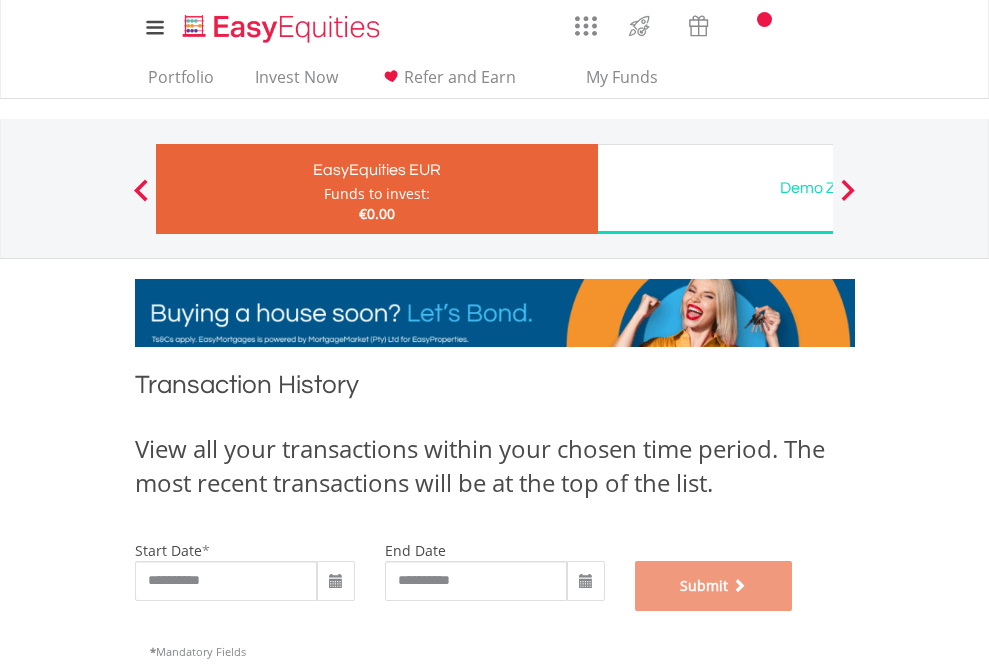scroll, scrollTop: 811, scrollLeft: 0, axis: vertical 